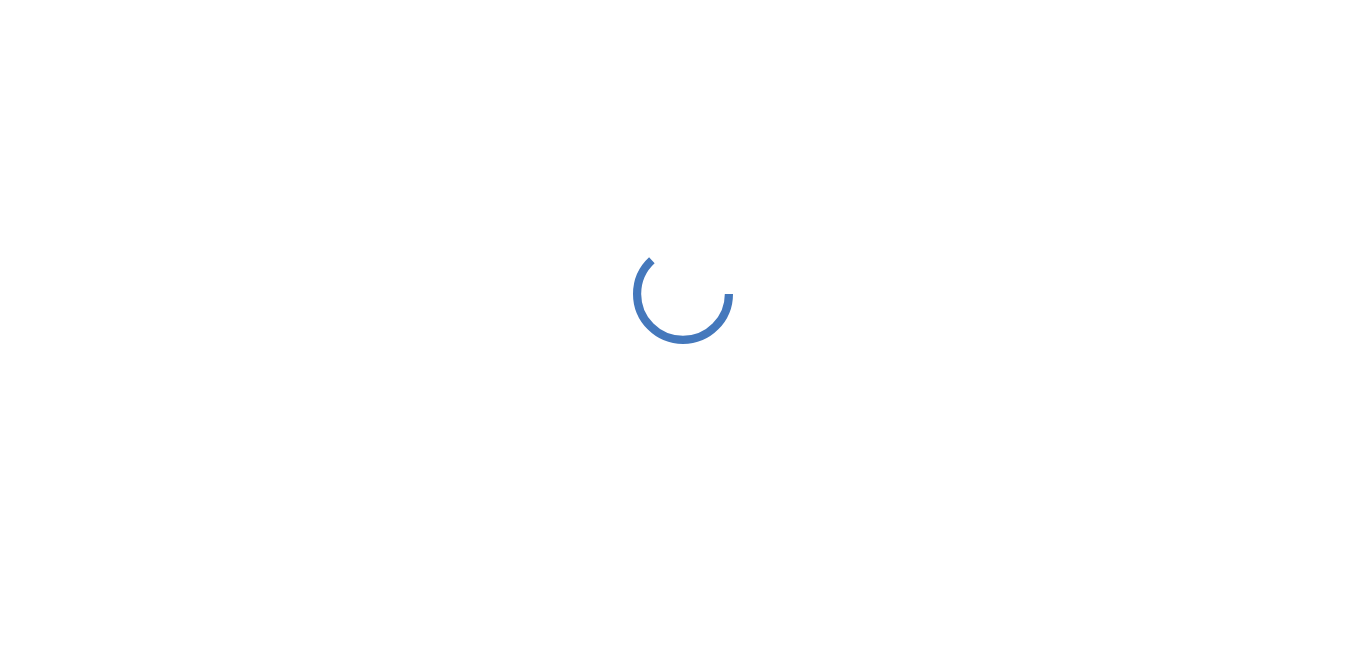 scroll, scrollTop: 0, scrollLeft: 0, axis: both 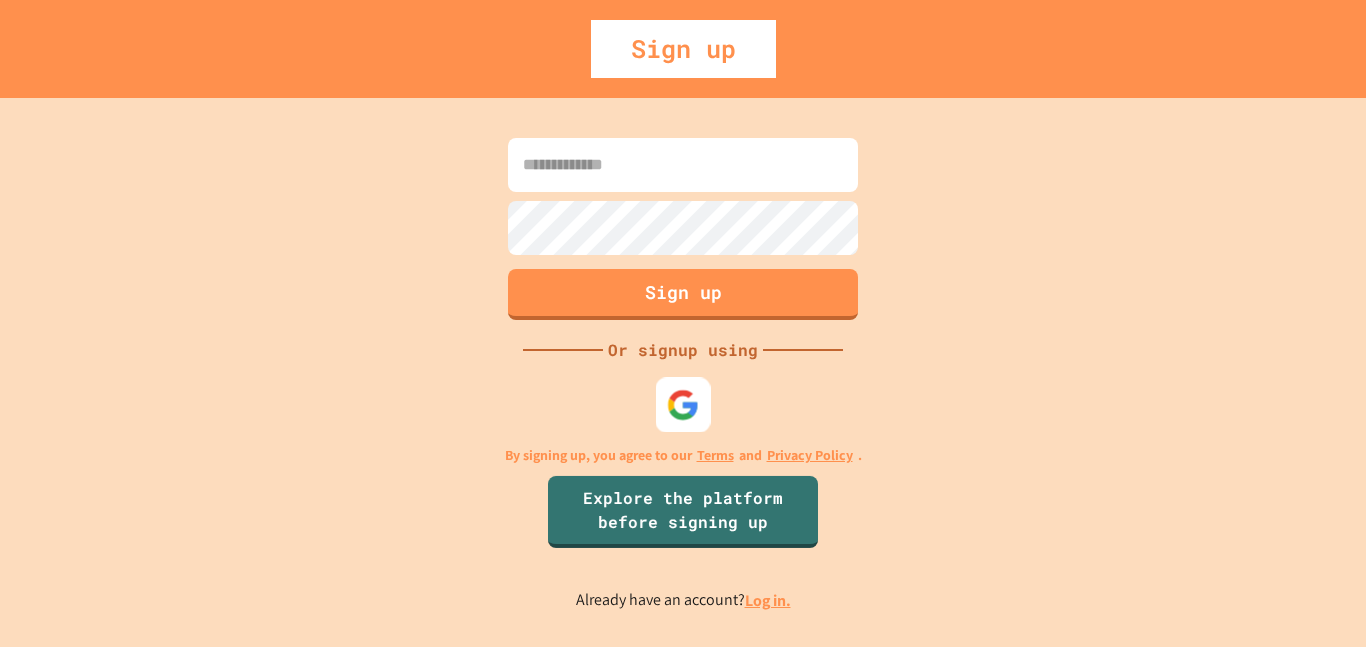 click at bounding box center (683, 404) 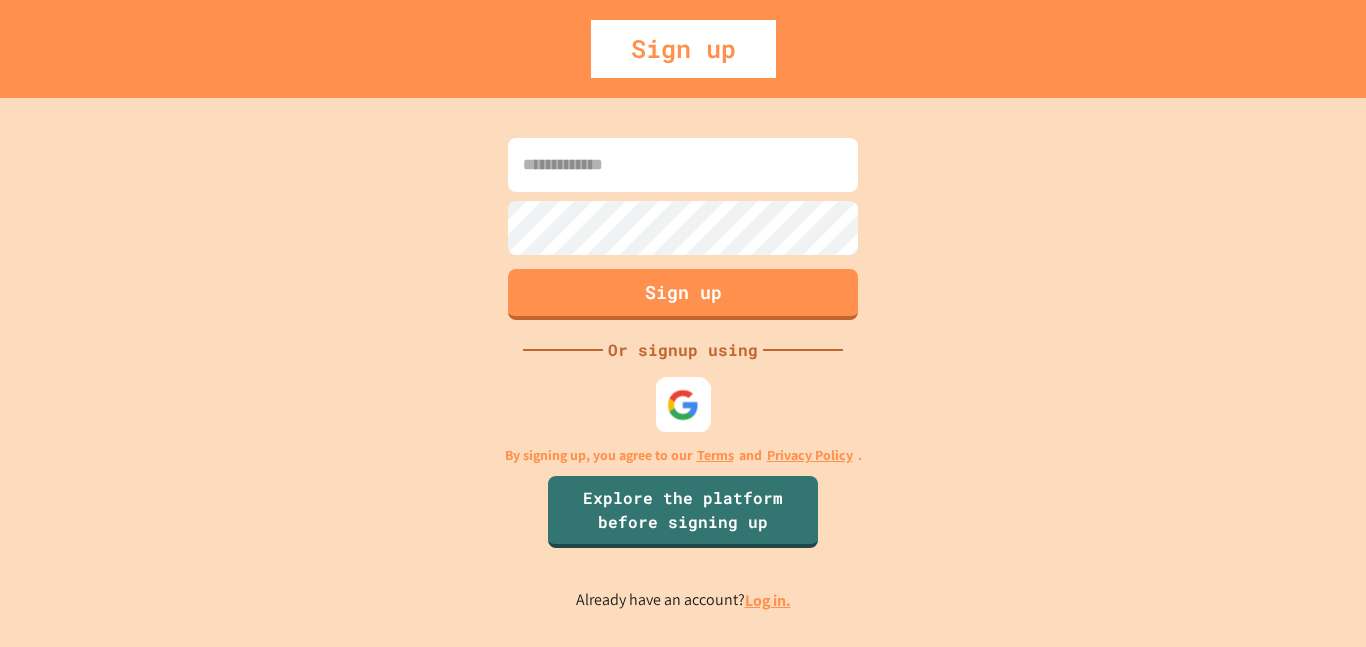 click at bounding box center [683, 404] 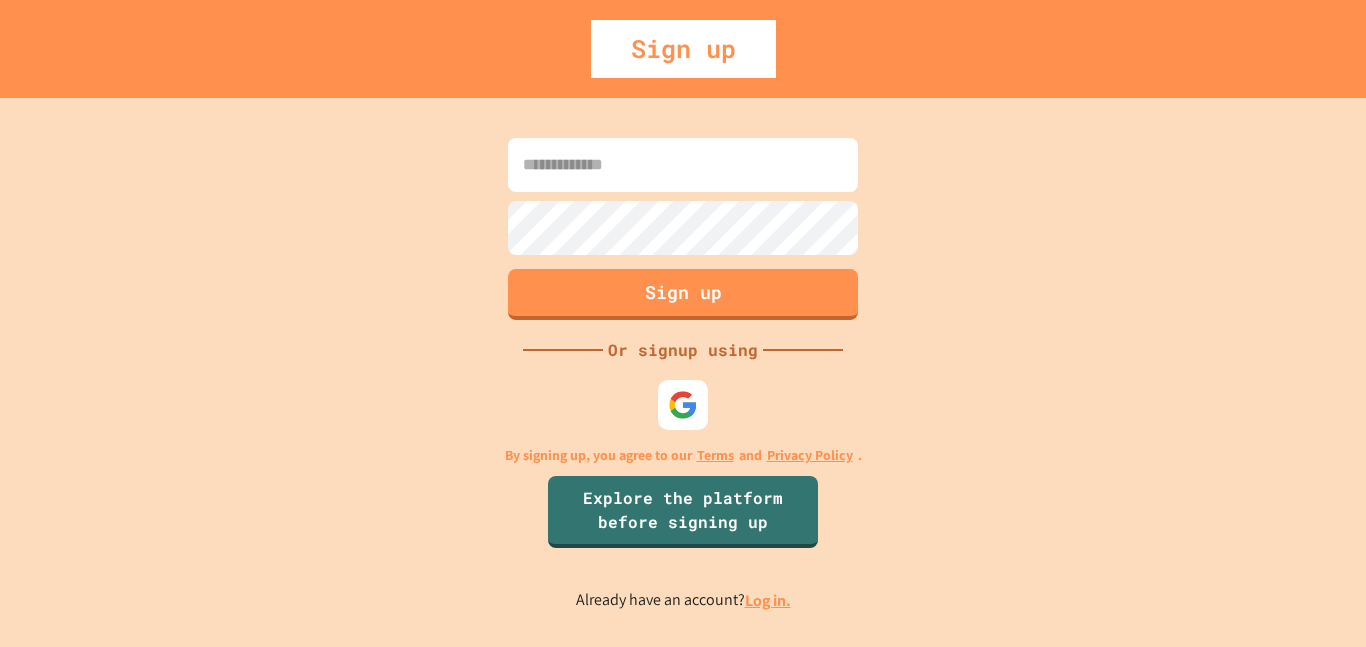 scroll, scrollTop: 0, scrollLeft: 0, axis: both 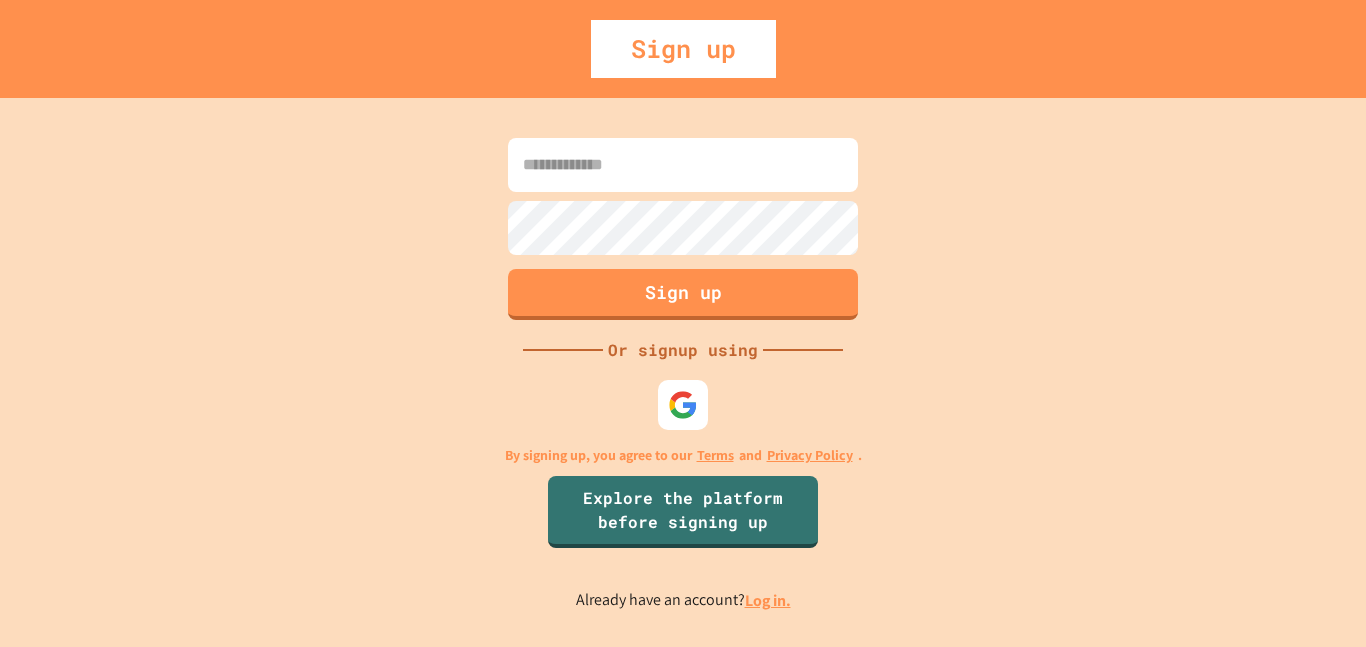 click at bounding box center (683, 405) 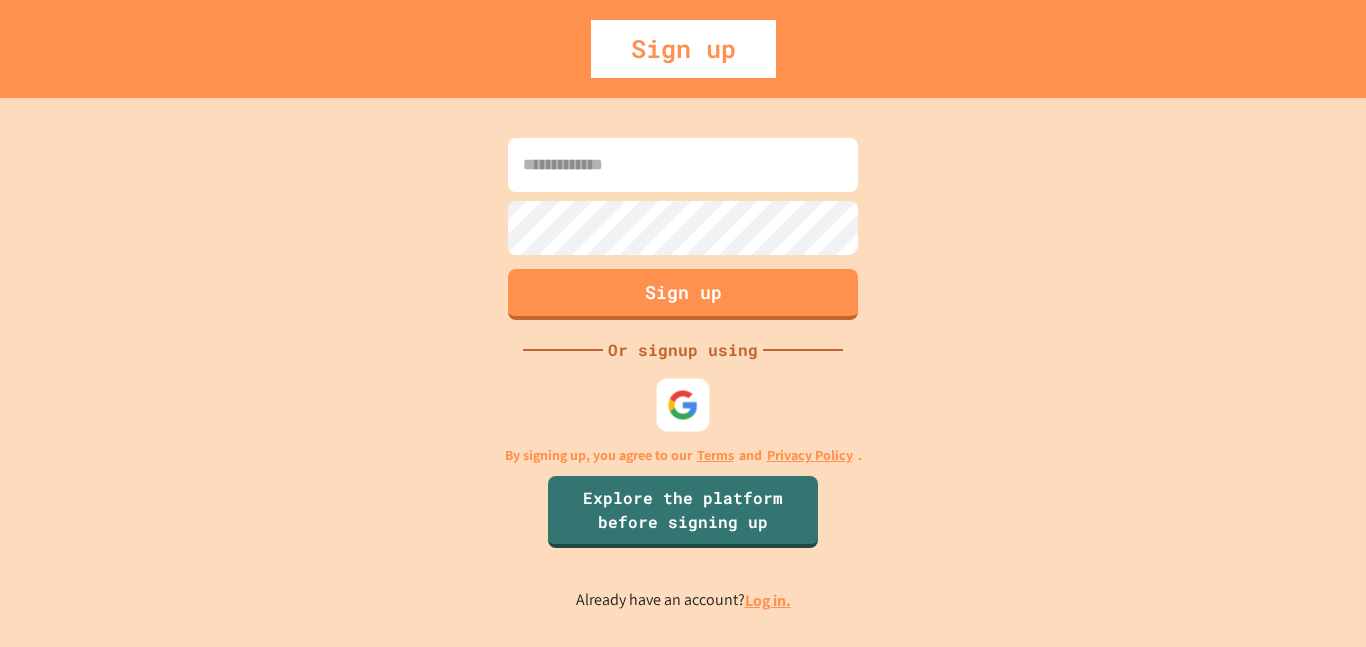 click at bounding box center (683, 405) 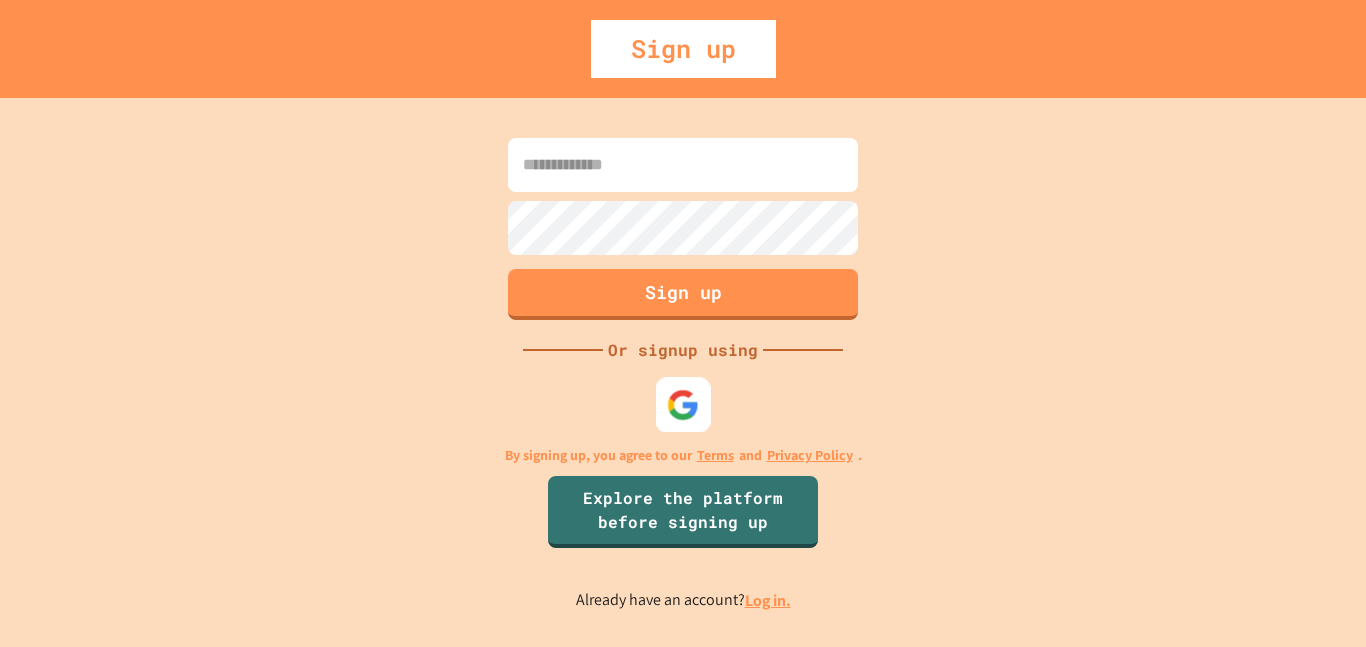 click at bounding box center [683, 404] 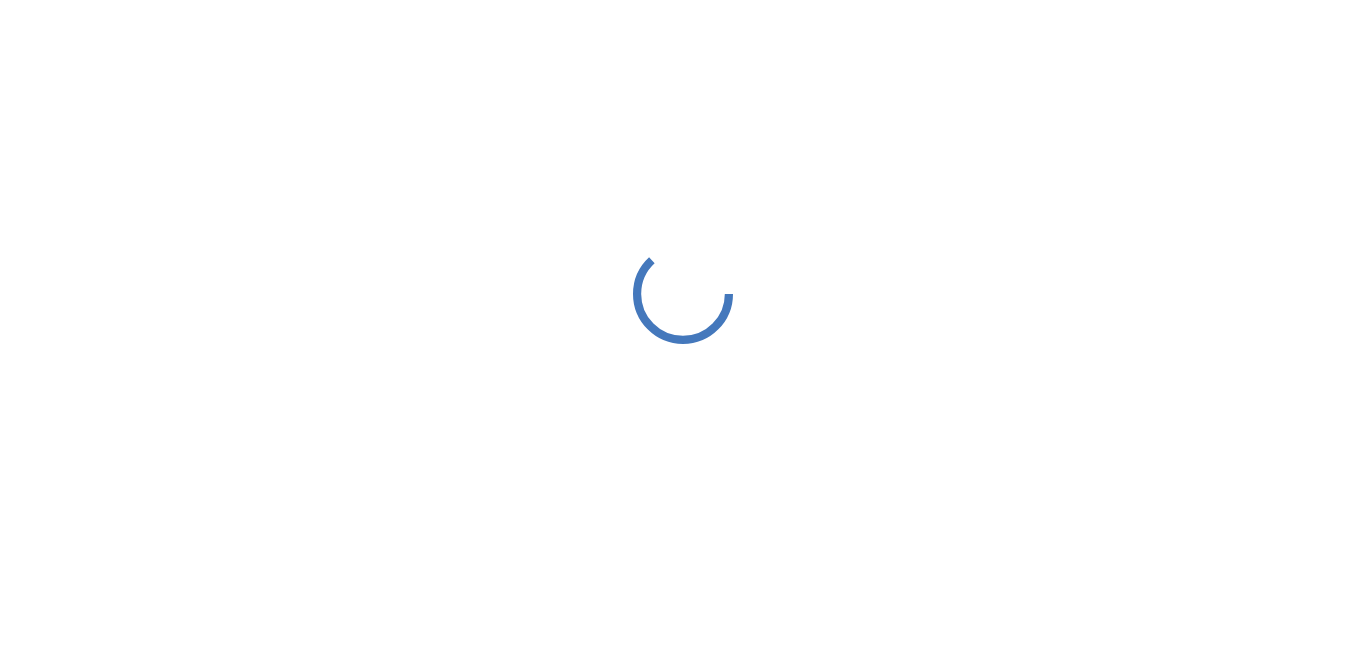 scroll, scrollTop: 0, scrollLeft: 0, axis: both 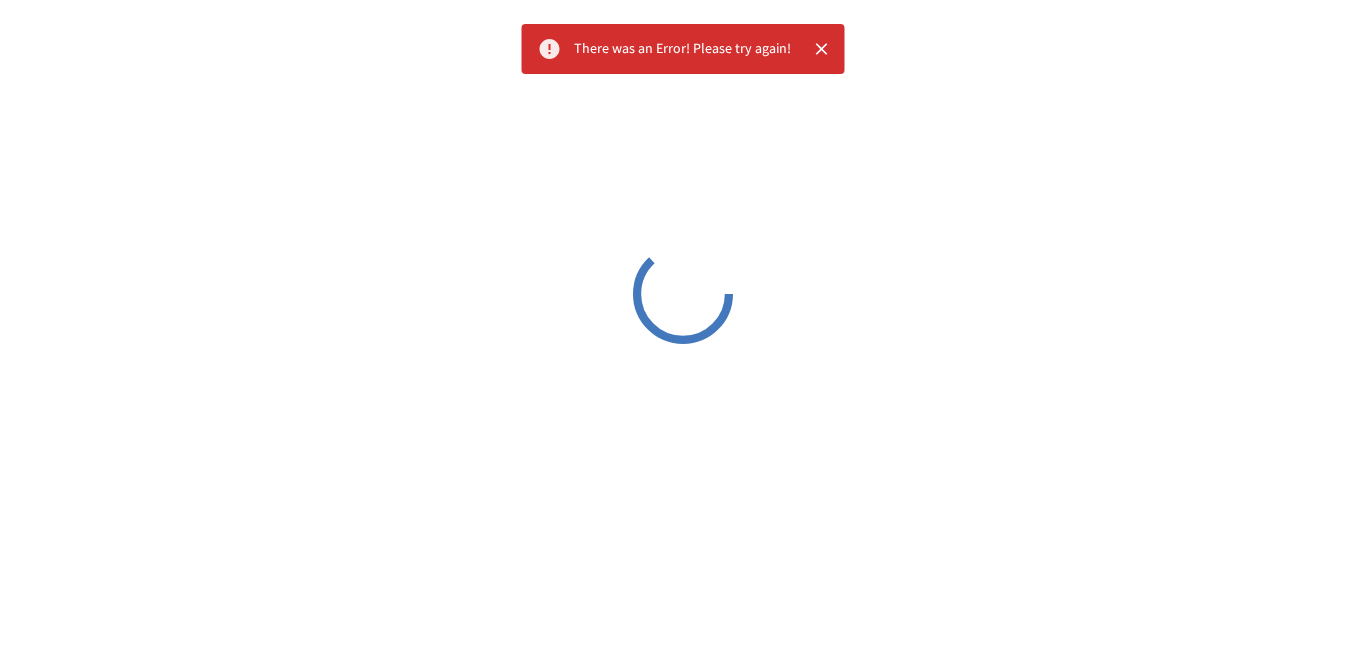 click 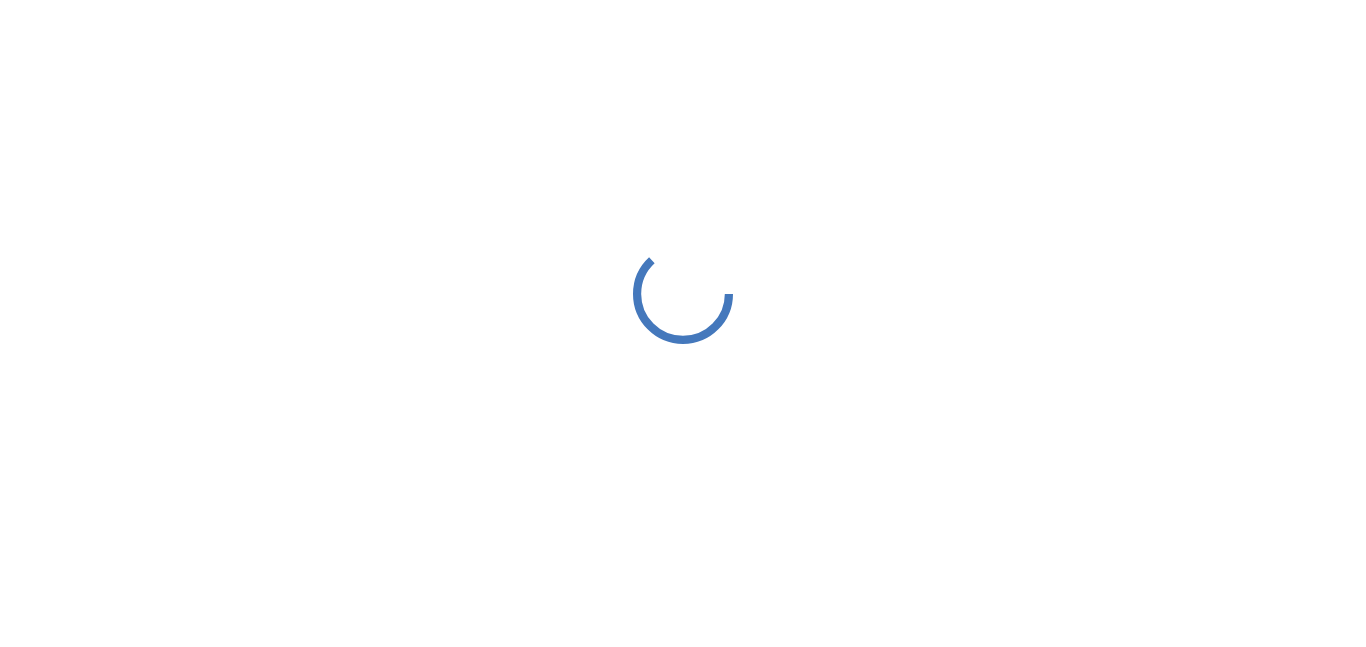 scroll, scrollTop: 0, scrollLeft: 0, axis: both 